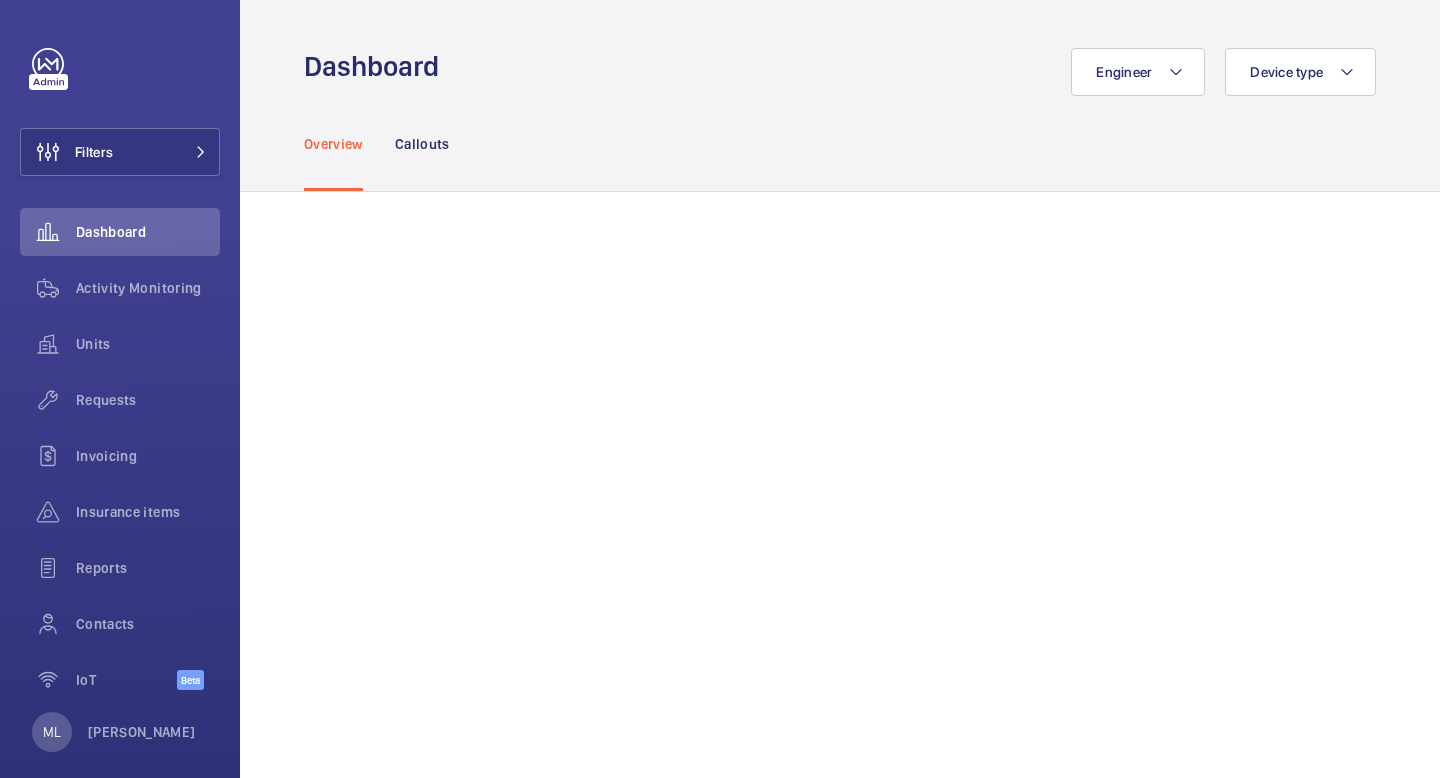 scroll, scrollTop: 0, scrollLeft: 0, axis: both 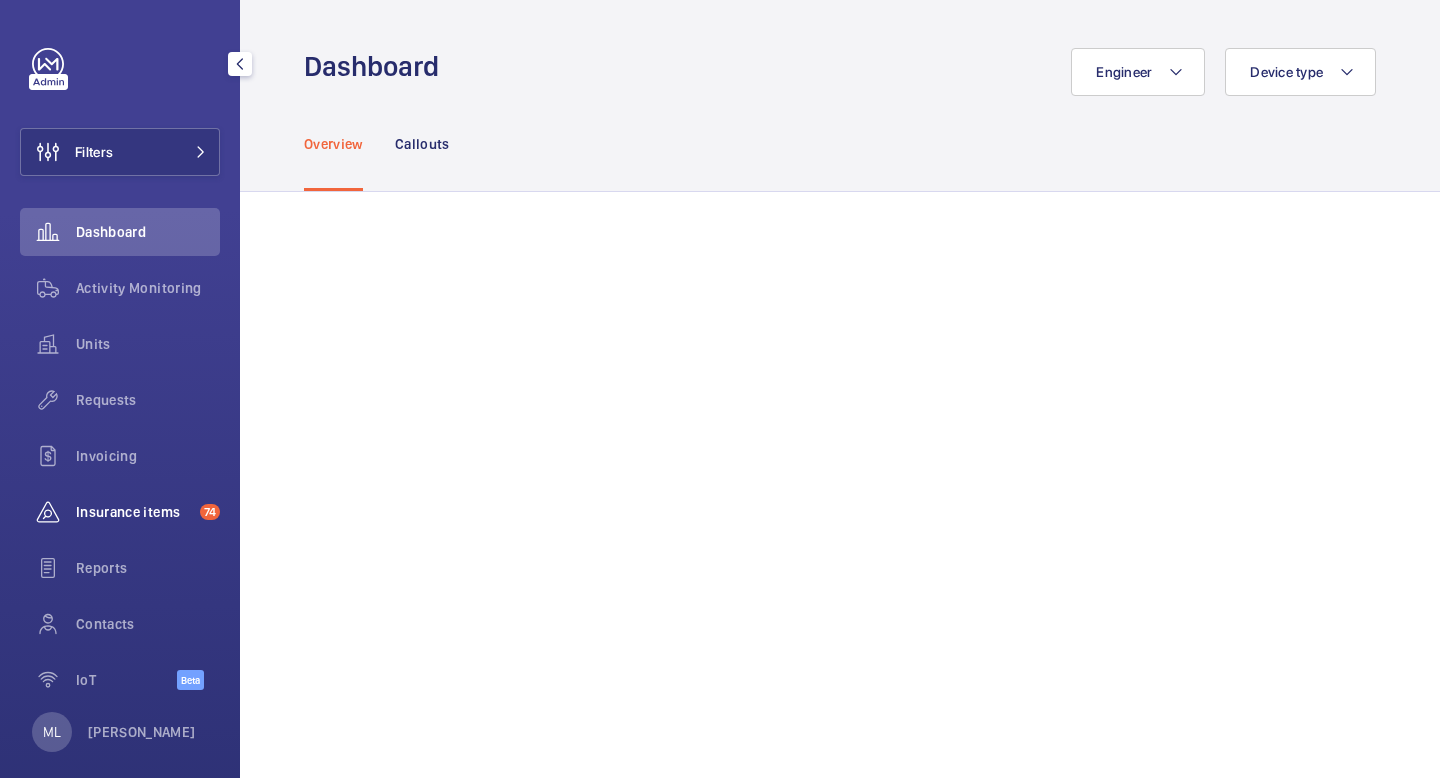 click on "Insurance items" 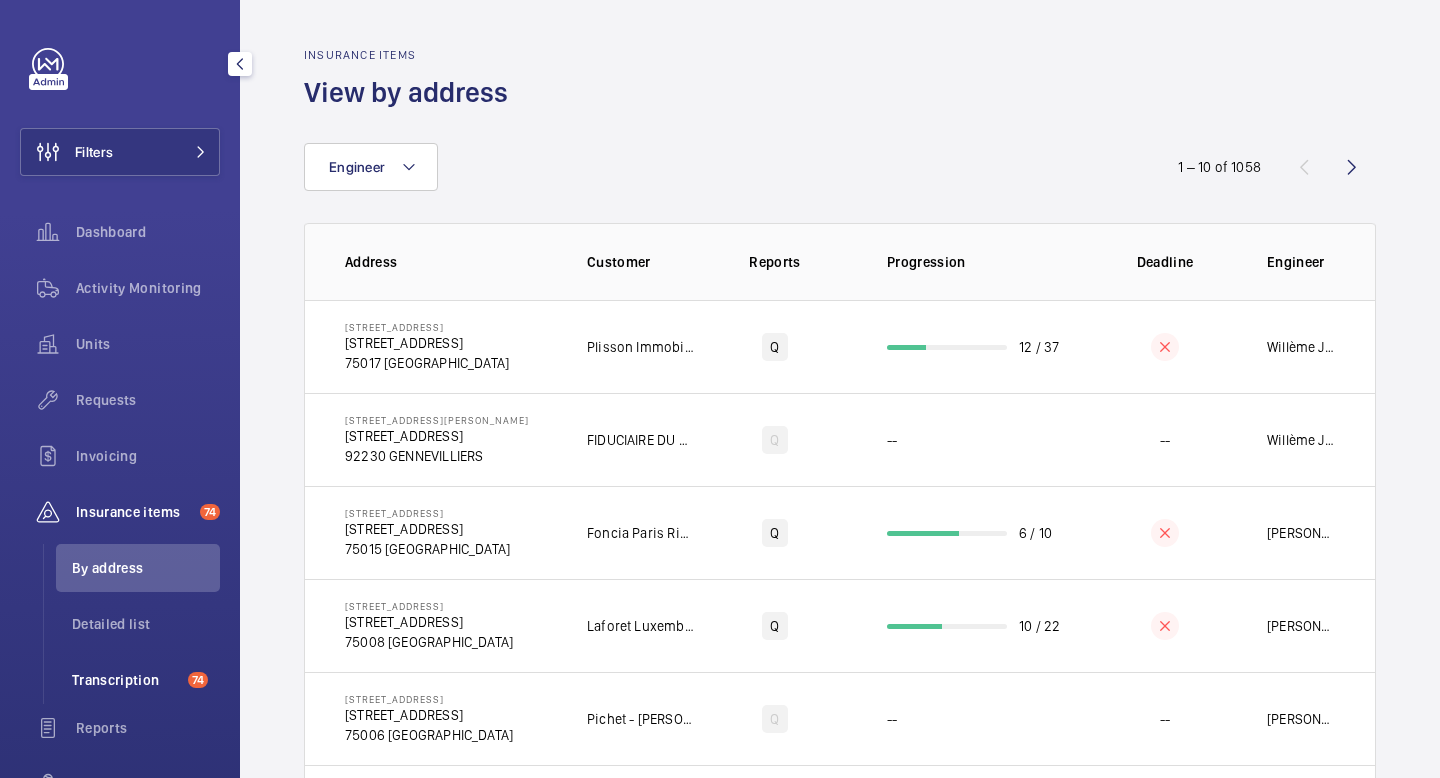 click on "Transcription" 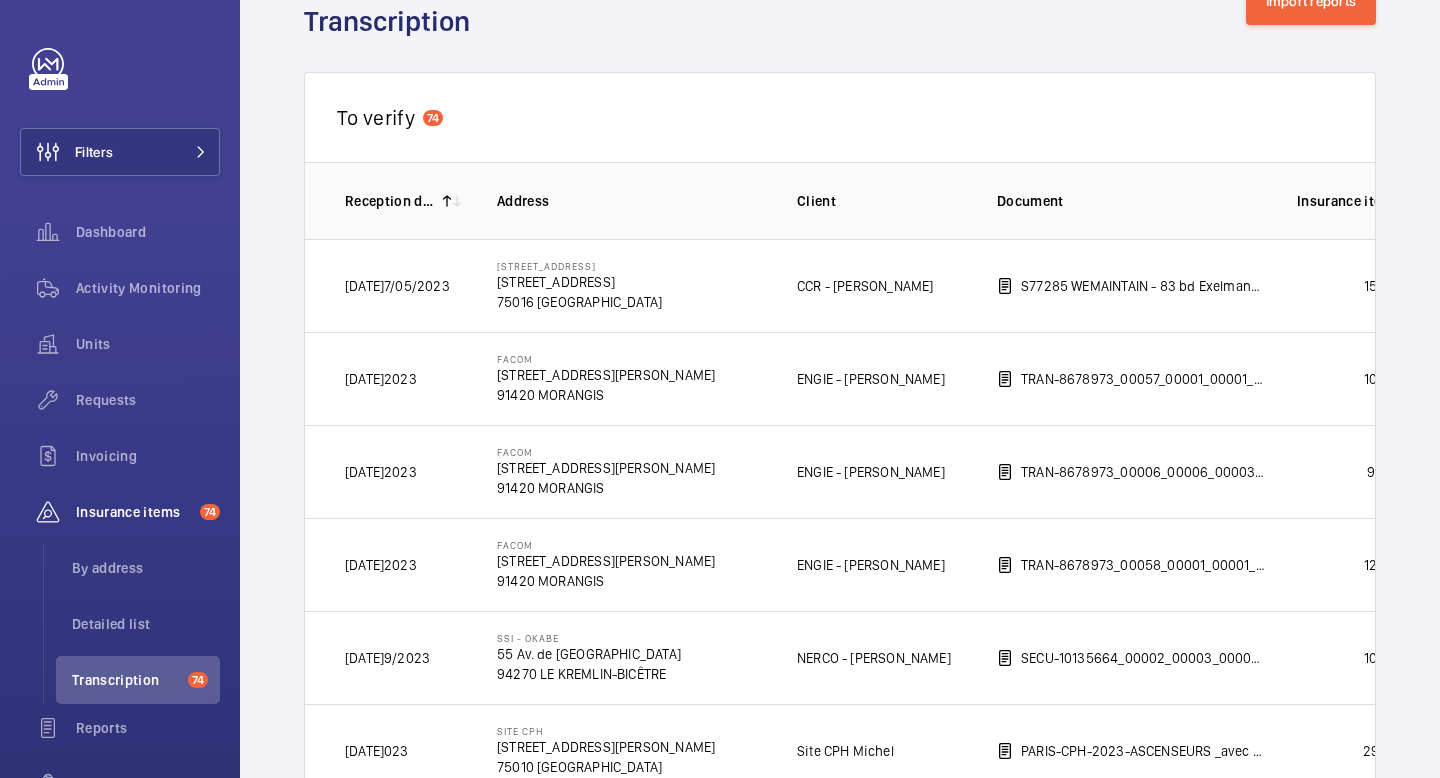 scroll, scrollTop: 72, scrollLeft: 0, axis: vertical 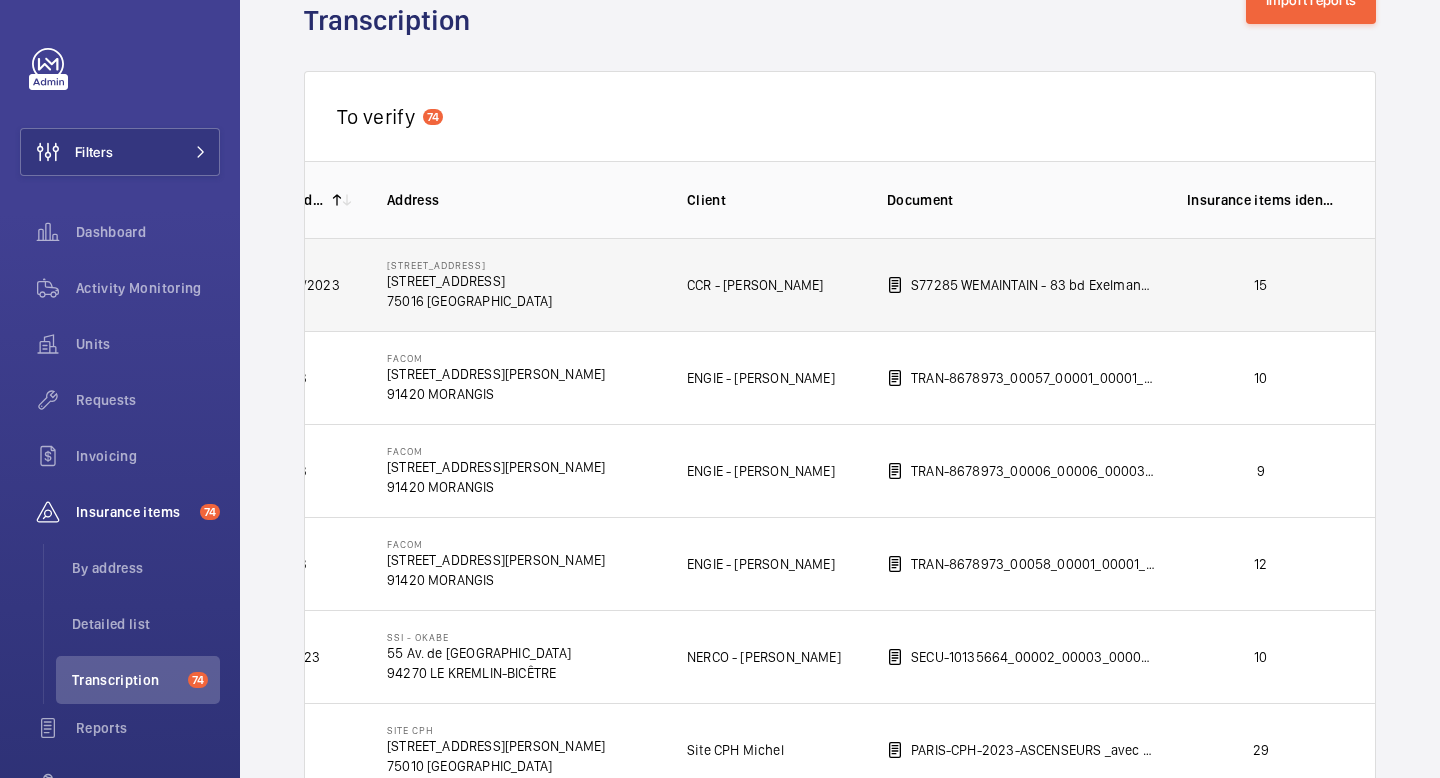 click on "S77285 WEMAINTAIN - 83 bd Exelmans 75016 [GEOGRAPHIC_DATA]pdf" 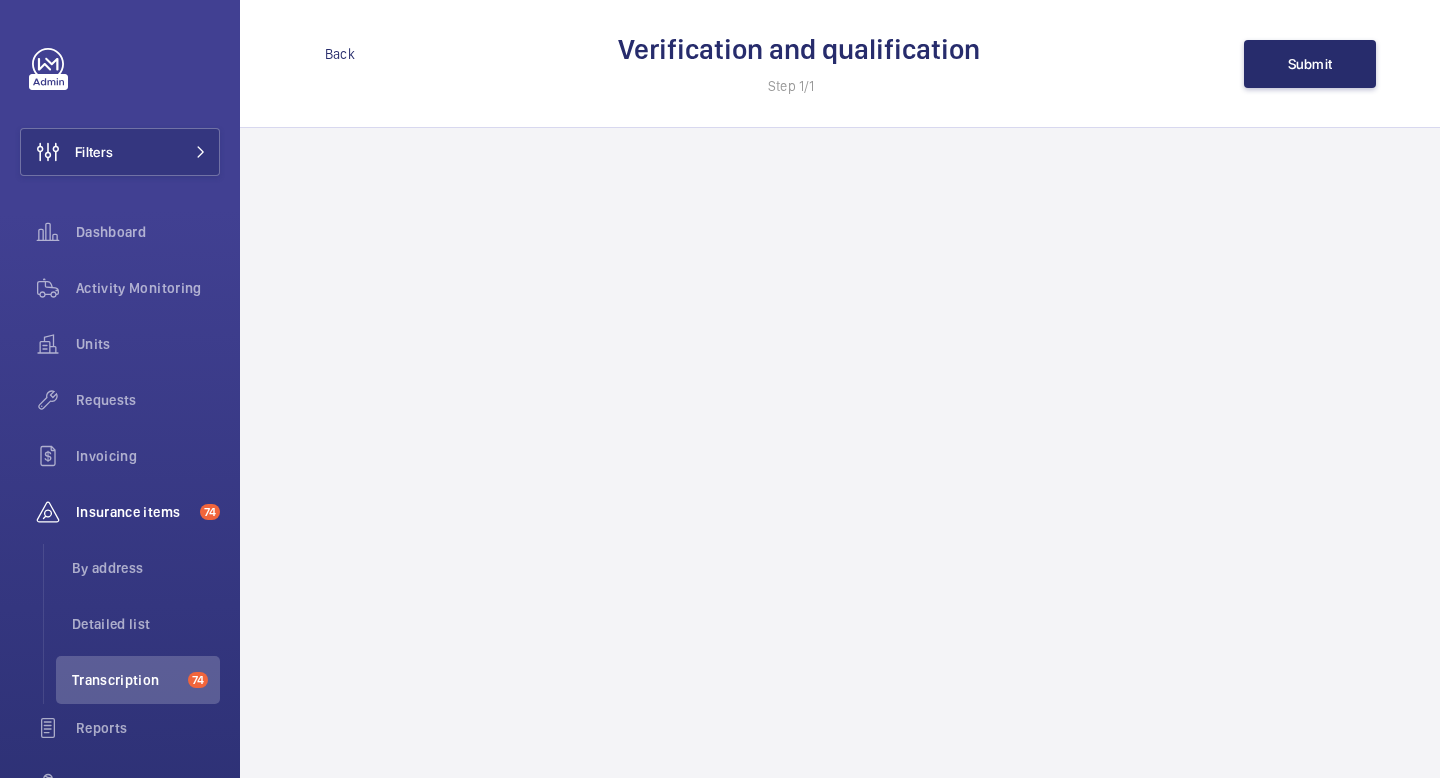 scroll, scrollTop: 0, scrollLeft: 0, axis: both 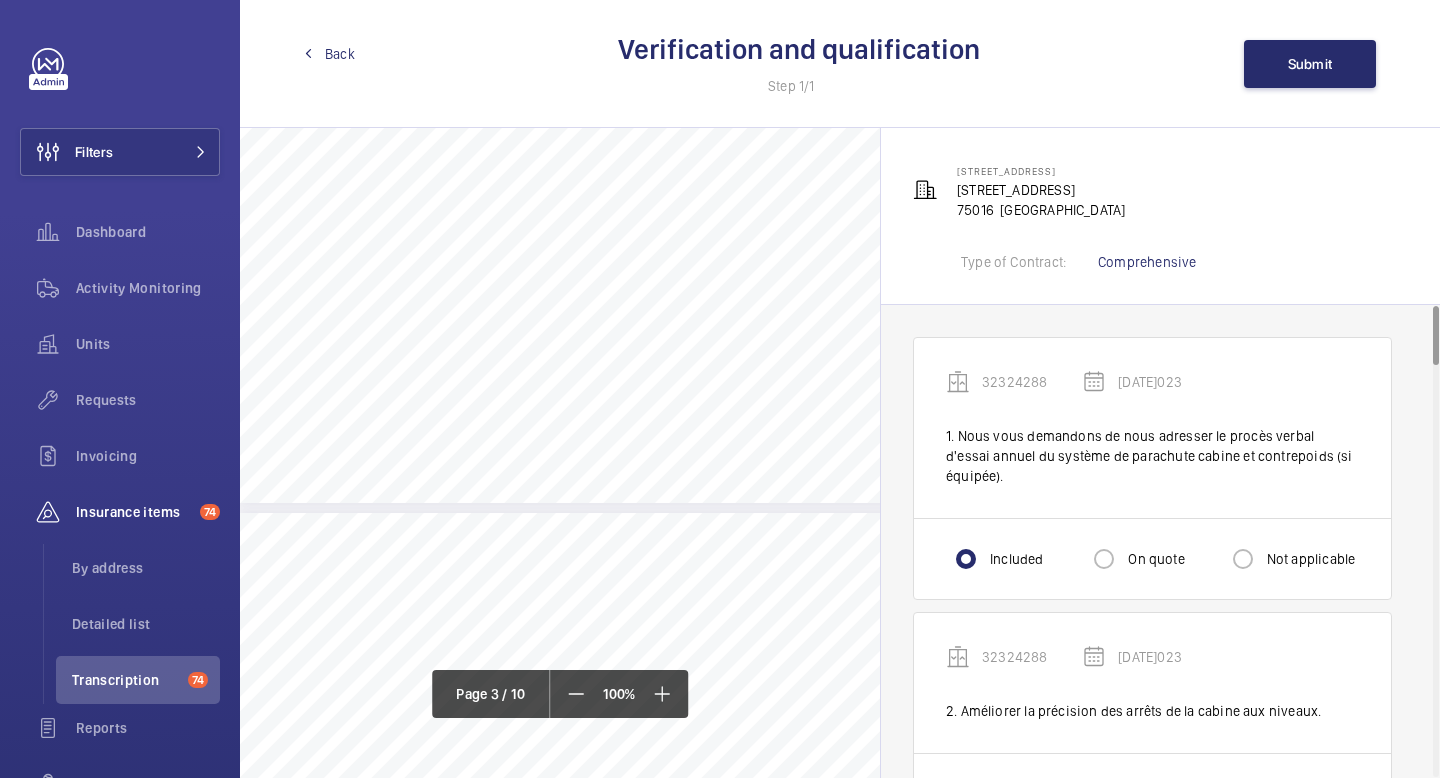 click on "Back" 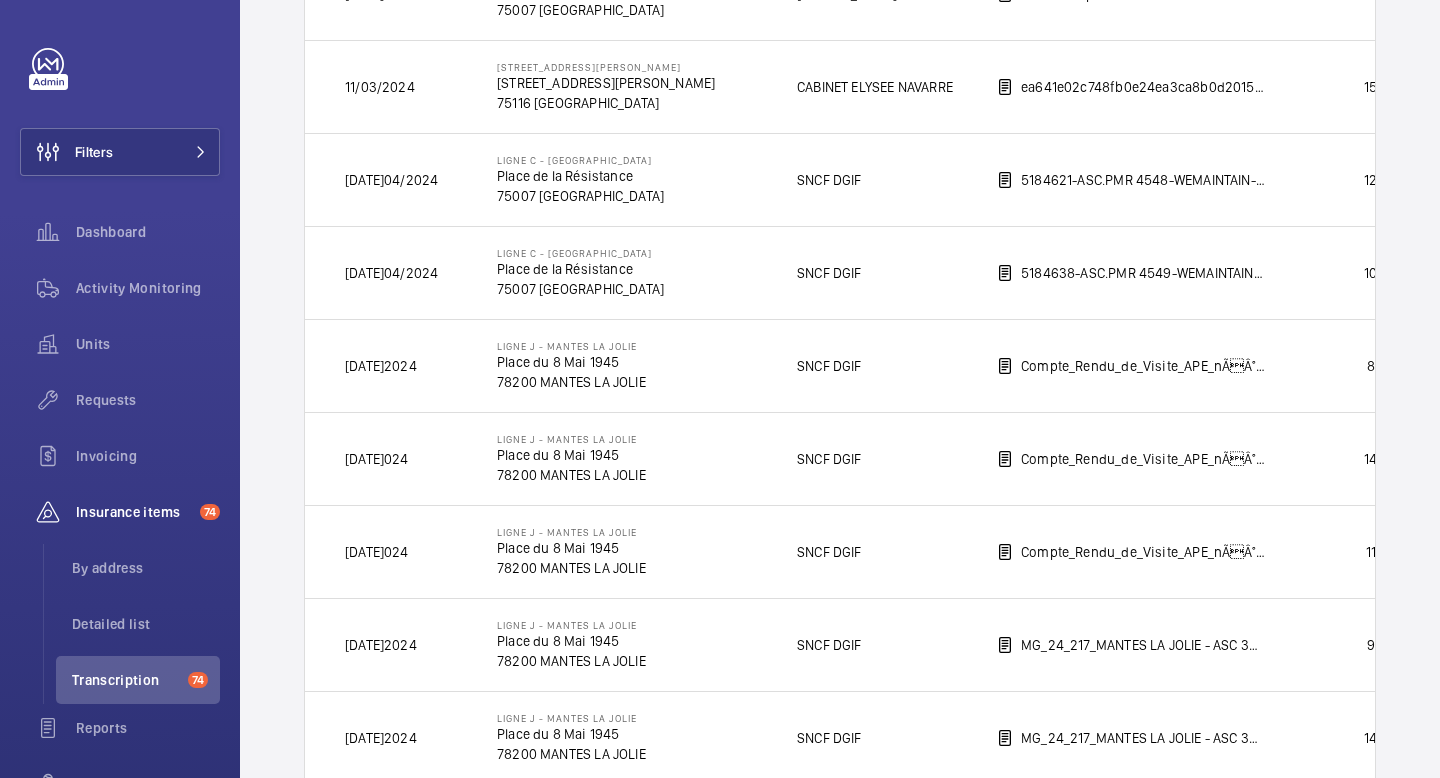 scroll, scrollTop: 945, scrollLeft: 0, axis: vertical 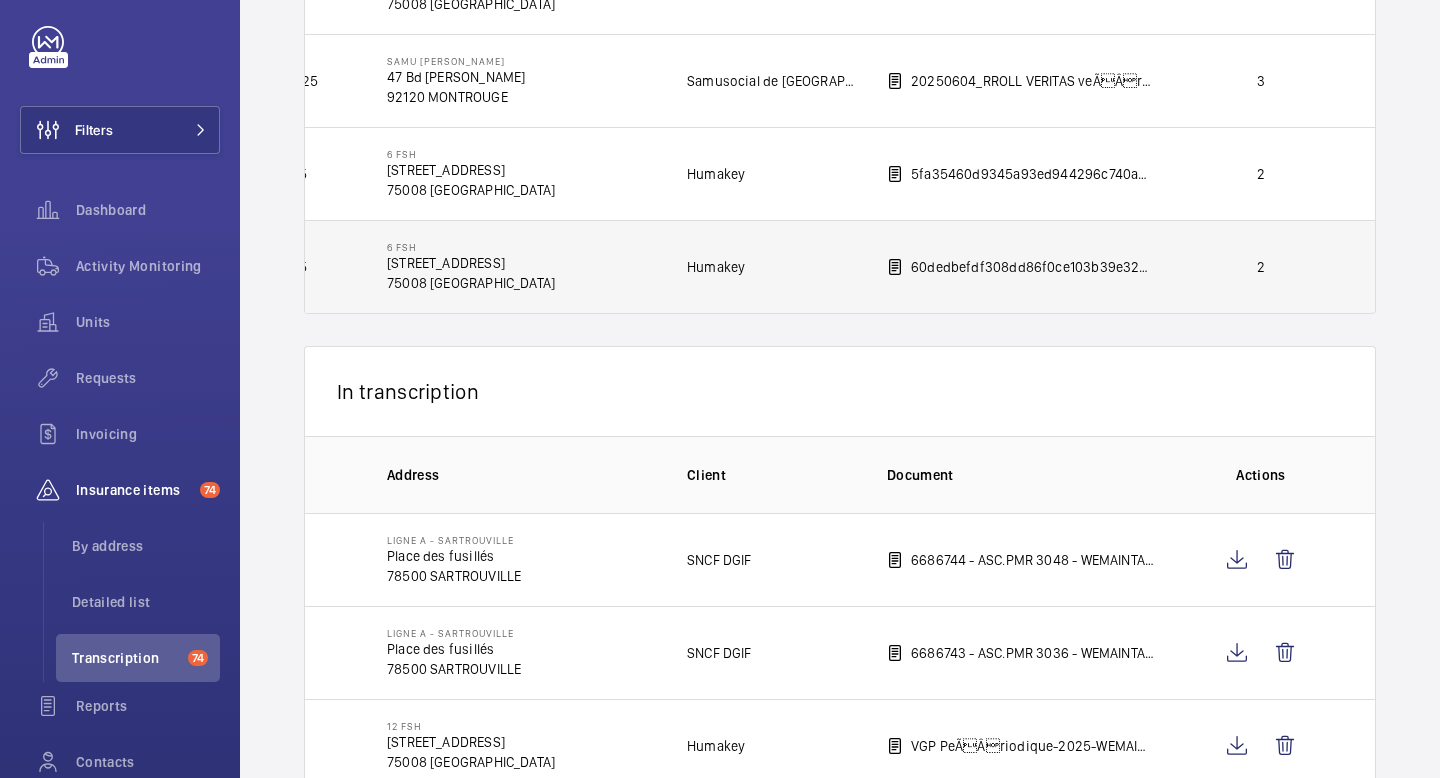 click on "2" 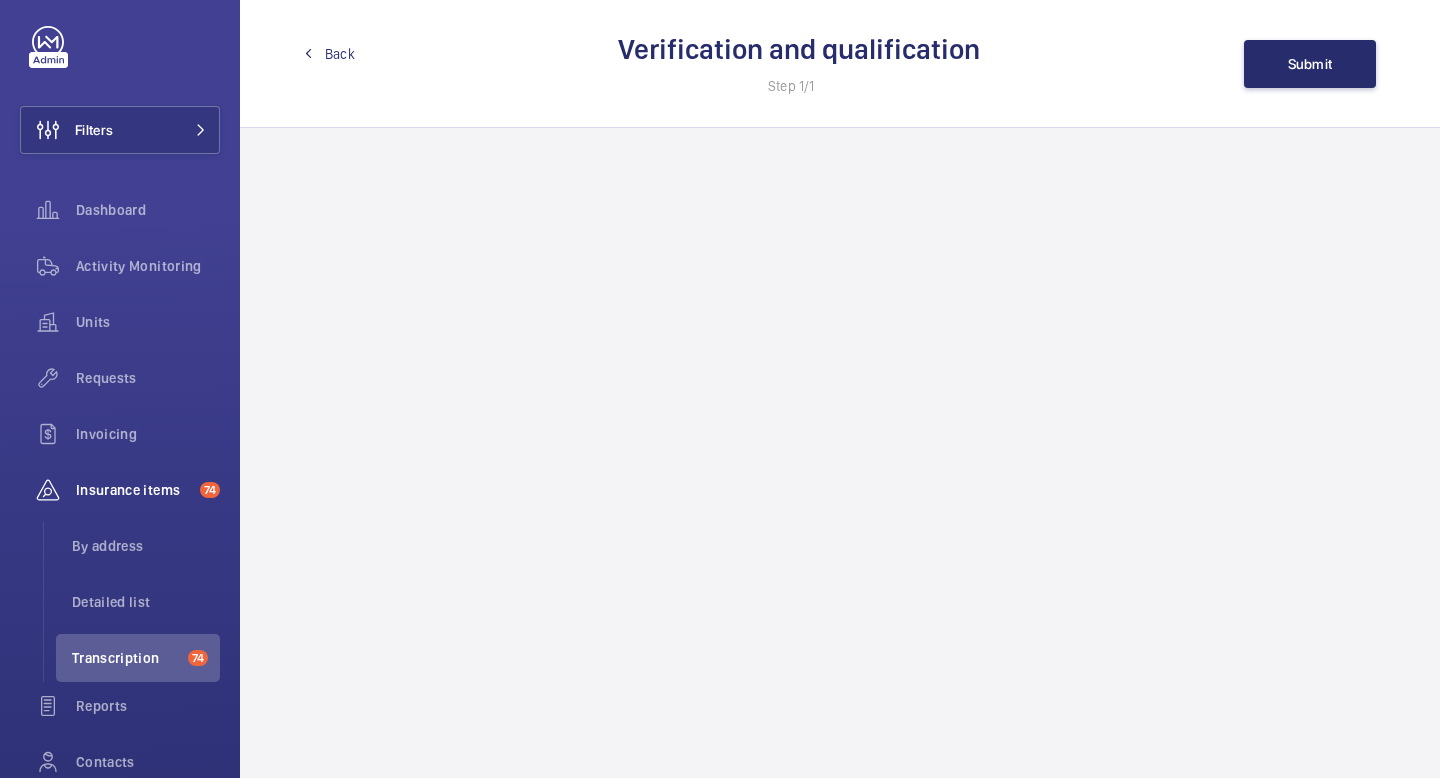 scroll, scrollTop: 0, scrollLeft: 0, axis: both 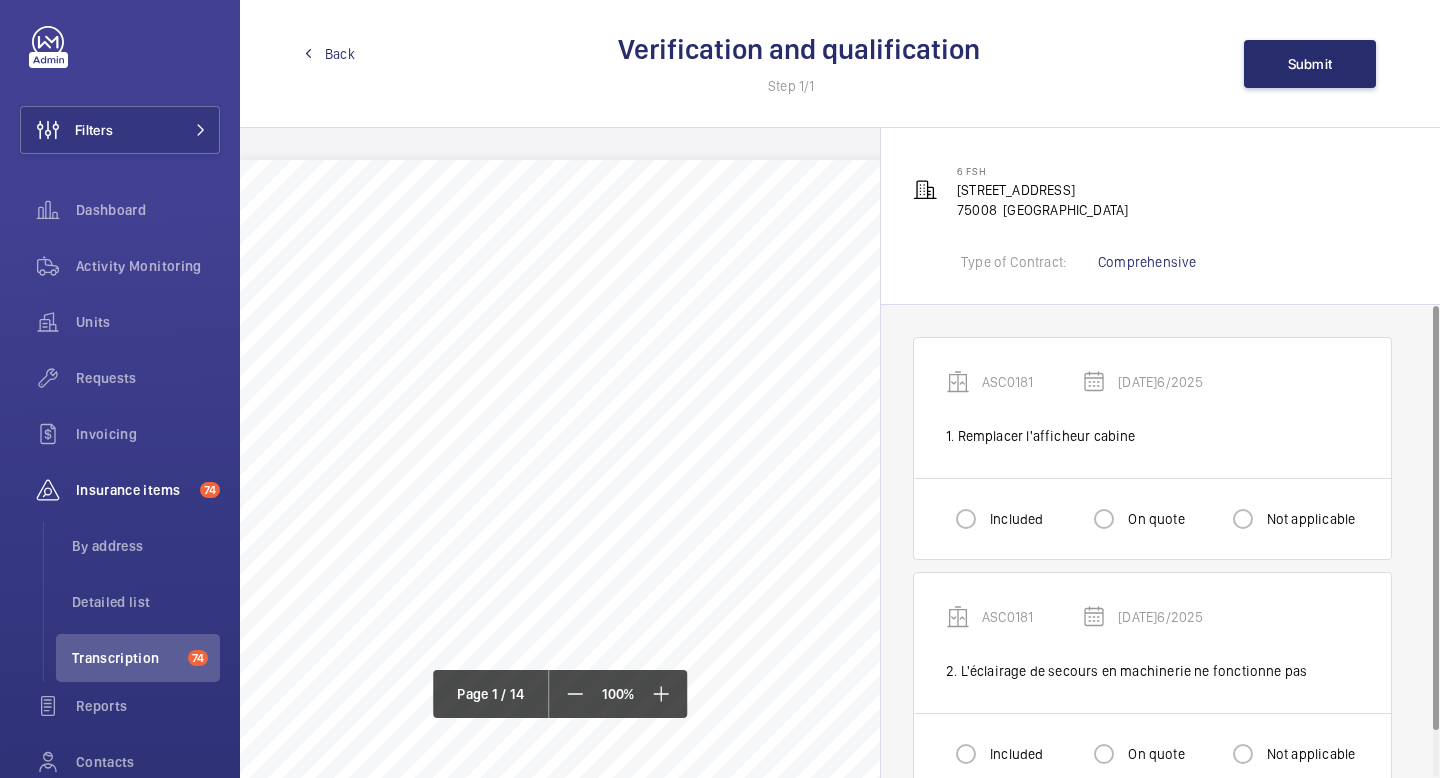 click on "Bureau Veritas Exploitation SAS NANTERRE Immeuble Le GAIA [STREET_ADDRESS][PERSON_NAME] Téléphone : [PHONE_NUMBER] Mail : [EMAIL_ADDRESS][DOMAIN_NAME] A l'attention de M. [PERSON_NAME]SH [STREET_ADDRESS][PERSON_NAME] le site BVLink [URL][DOMAIN_NAME] Rapport de contrôle technique quinquennal d'une installation d'ascenseur(s) non soumis au marquage CE Intervention d[DATE]2025 Coordonnées du site :   IMM000134 - 6 FSH Nom du site :   SC 6 FSH [GEOGRAPHIC_DATA] Lieu d'intervention : [STREET_ADDRESS] Numéro d'affaire :   12968126 Référence du rapport :   12968126/8.1.1.R Rédigé le [DATE]2025 Par :   Brah[PERSON_NAME]document a été validé par son auteur Ce rapport contient 2 fiches Accréditation Cofrac n° 3-1335,inspection Liste des sites accrédités et portée disponible sur [DOMAIN_NAME]" 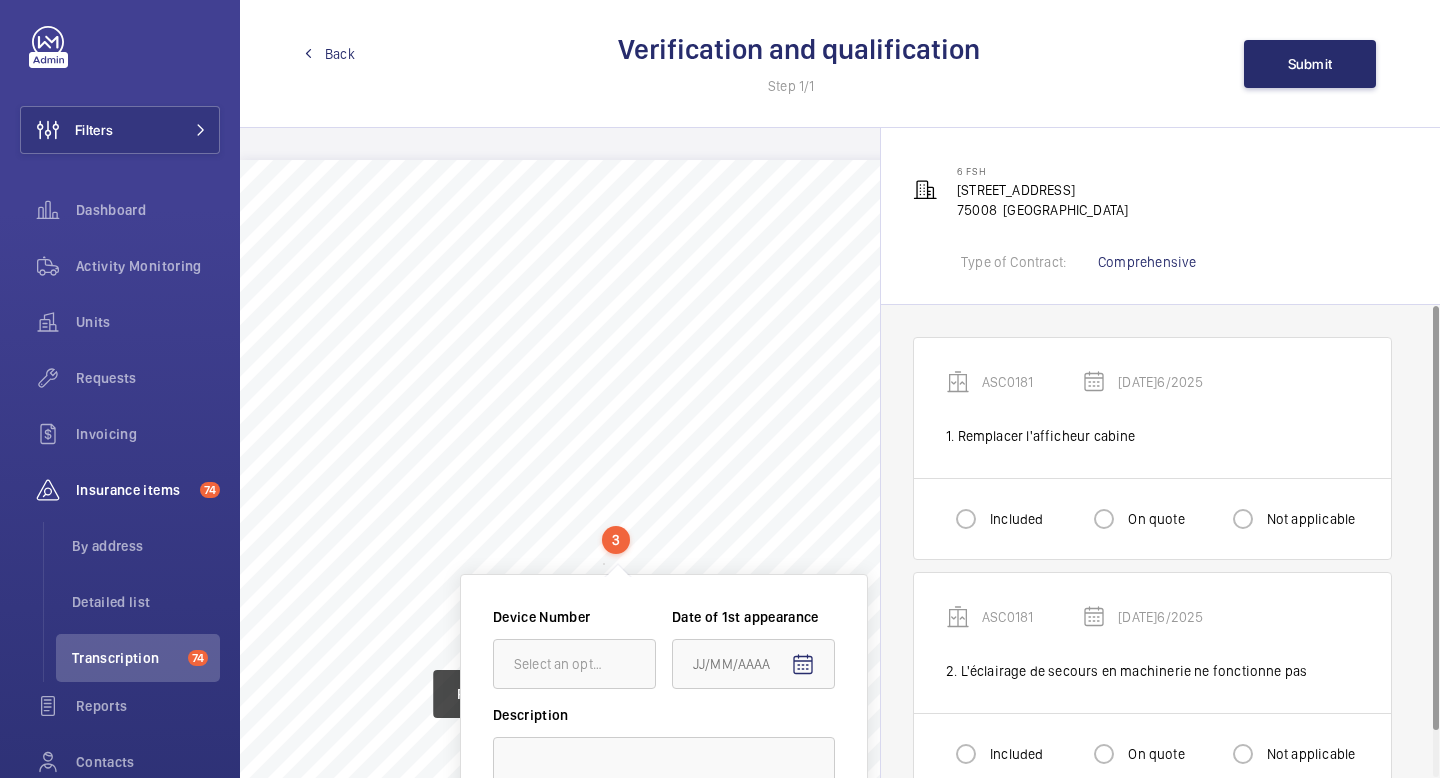 scroll, scrollTop: 38, scrollLeft: 0, axis: vertical 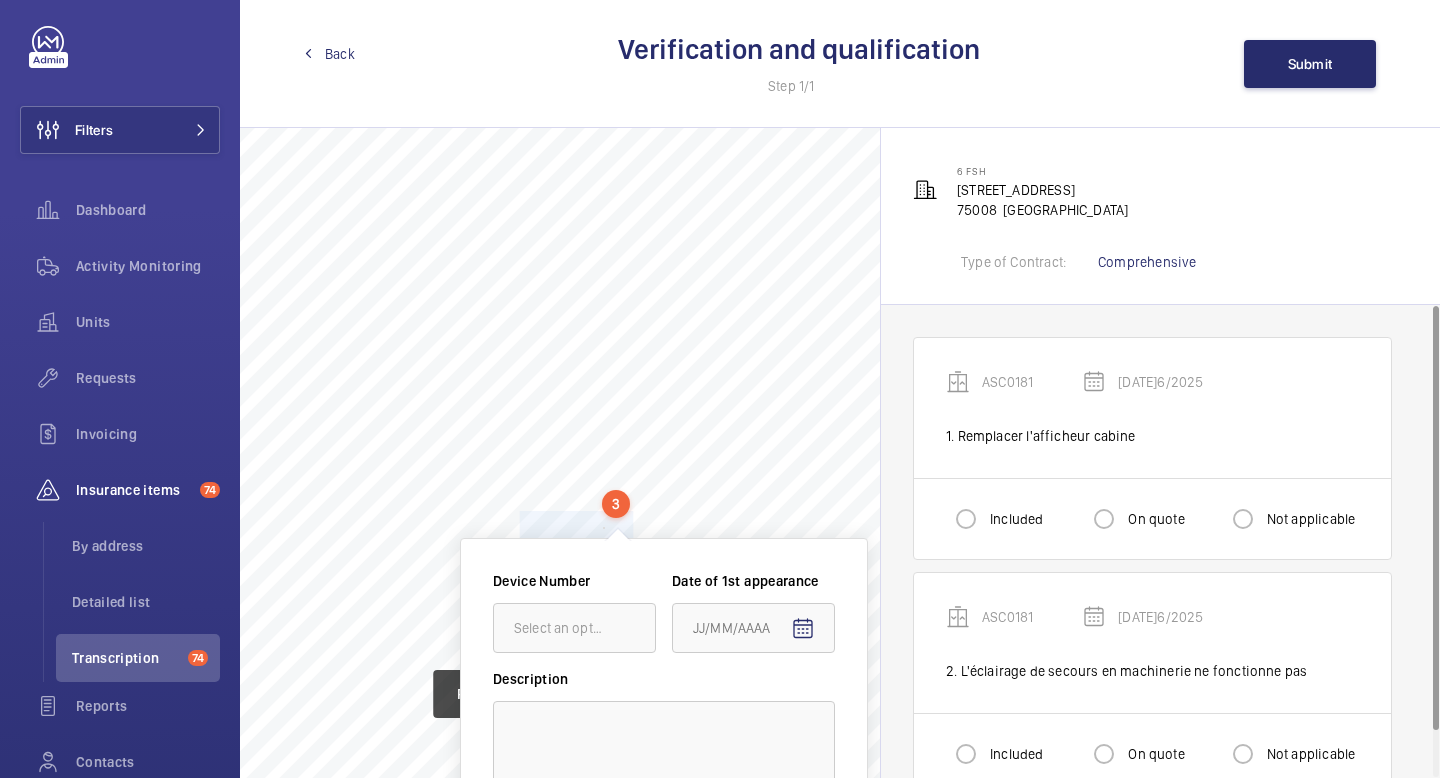 click on "Rapport de contrôle technique quinquennal d'une" 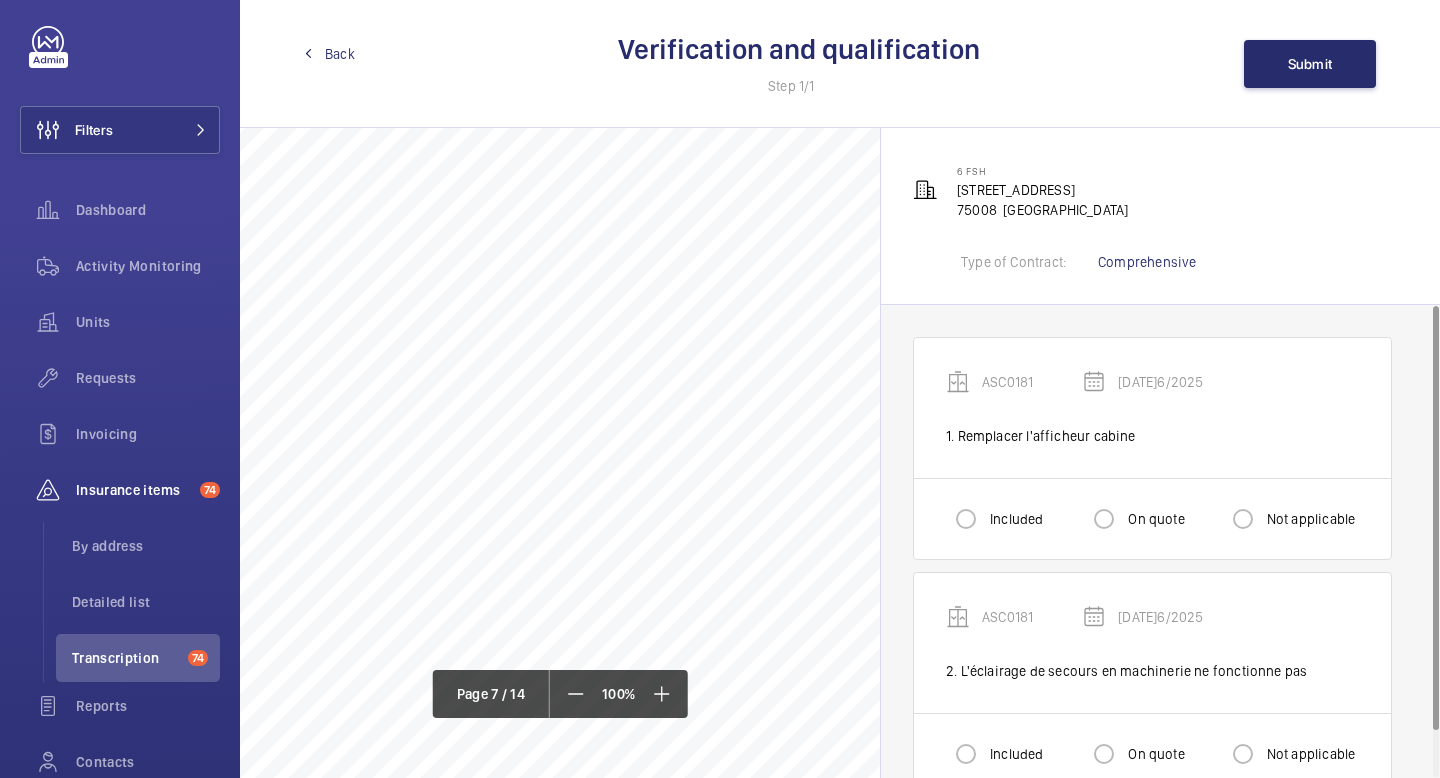 scroll, scrollTop: 6772, scrollLeft: 0, axis: vertical 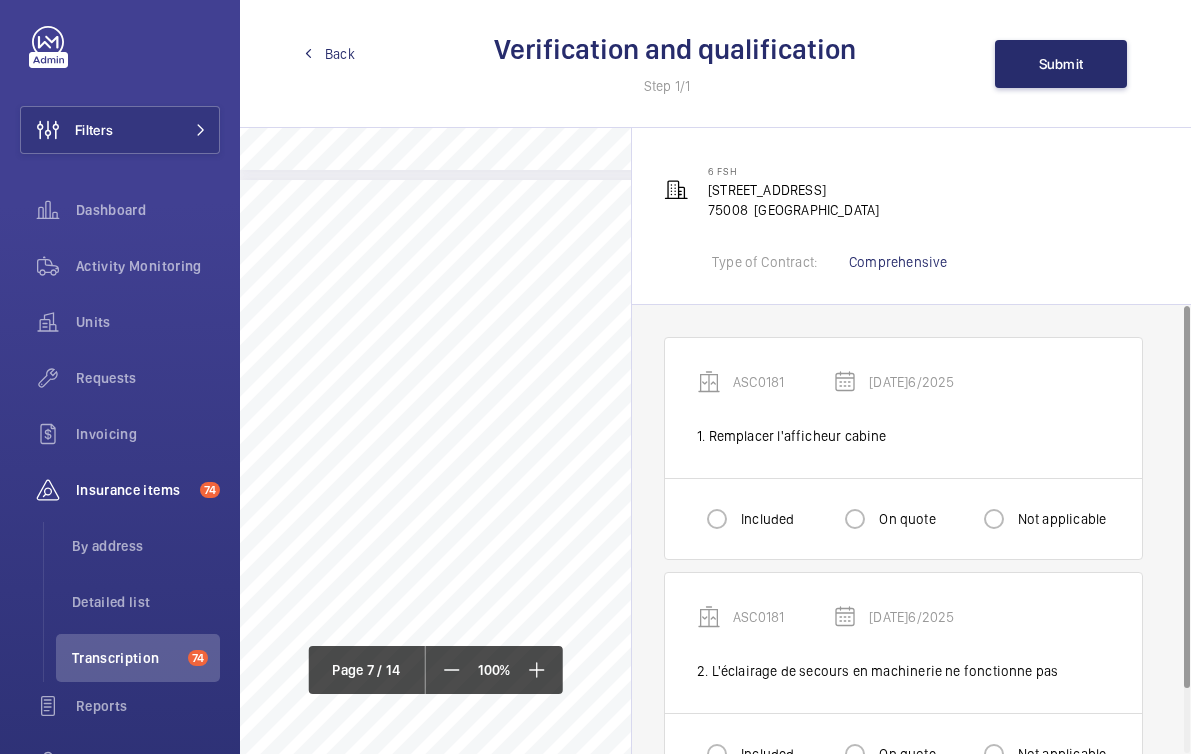 click on "Back" 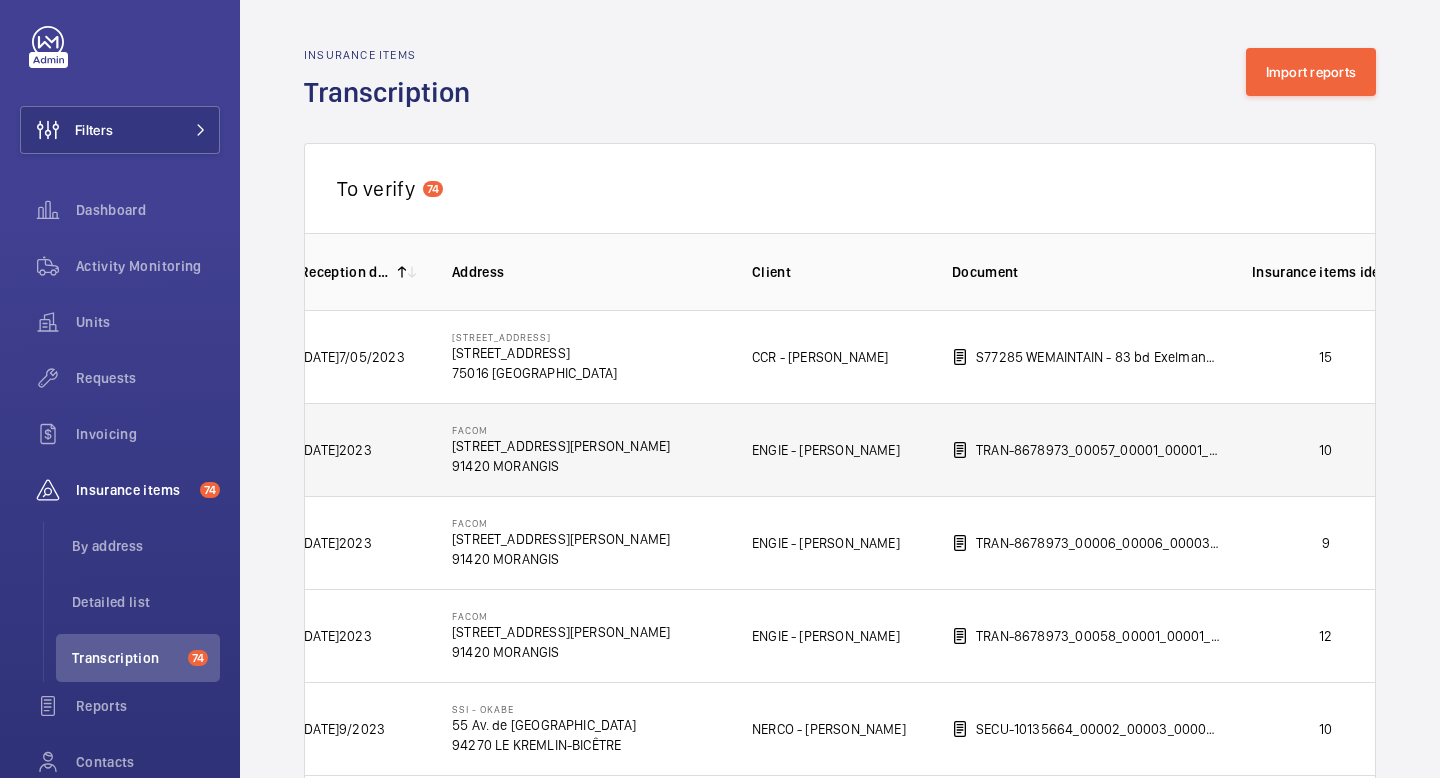 scroll, scrollTop: 0, scrollLeft: 110, axis: horizontal 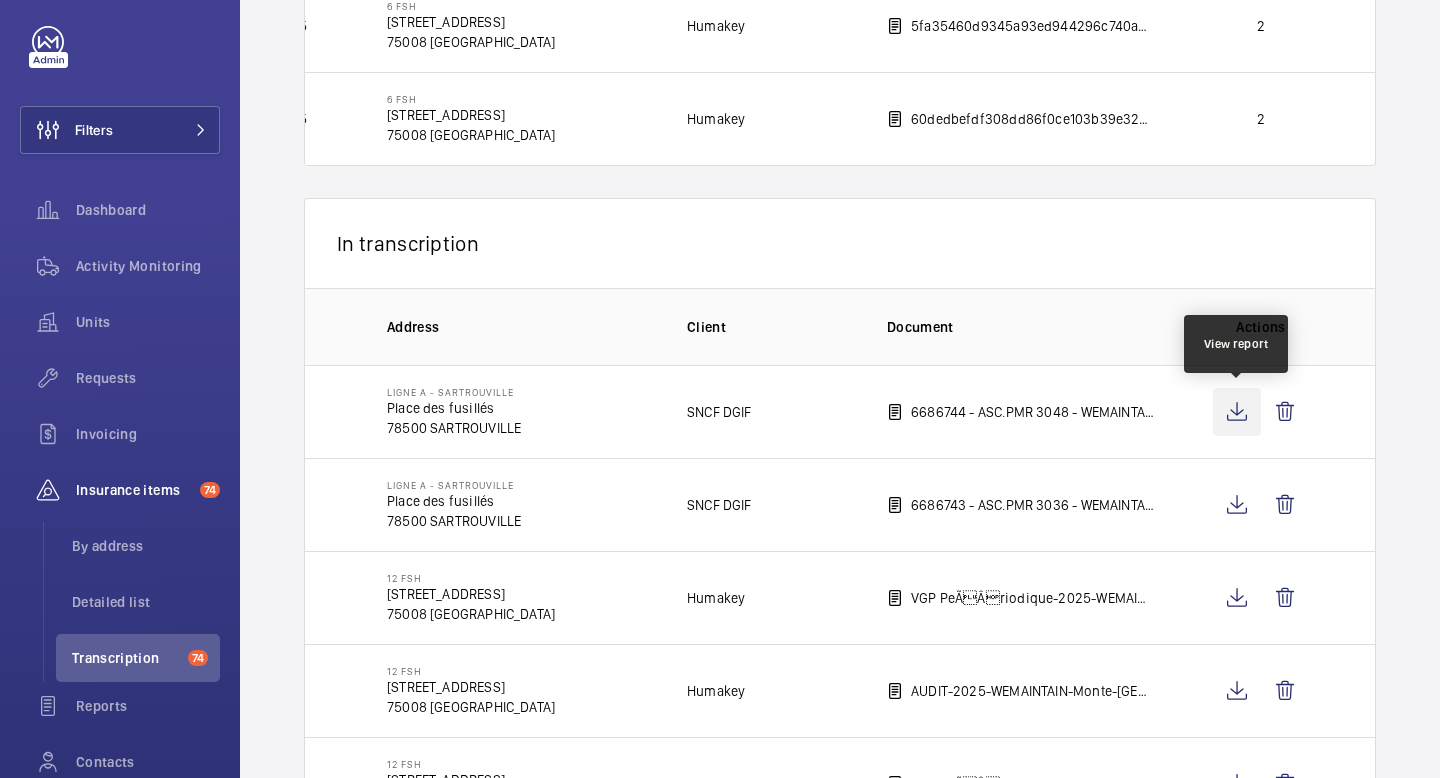 click 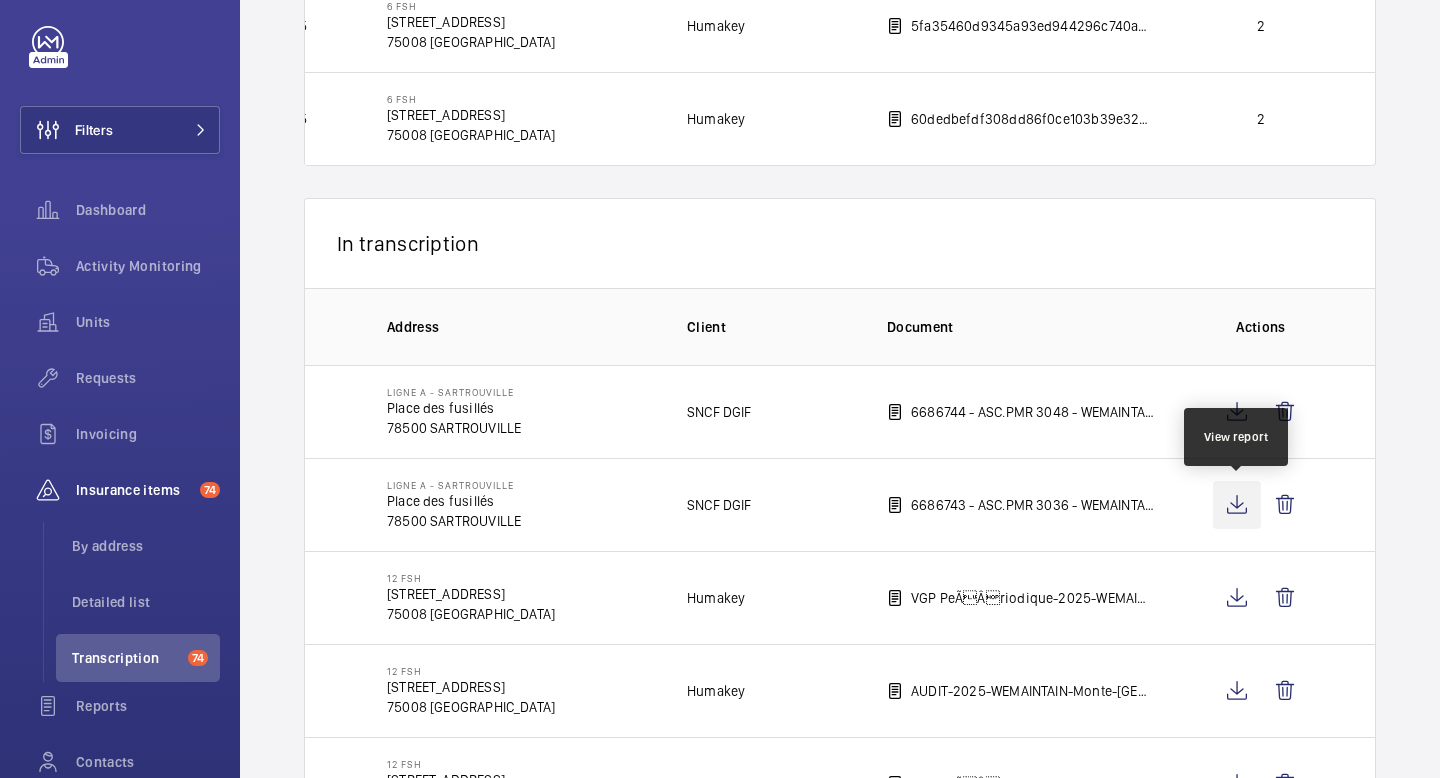 click 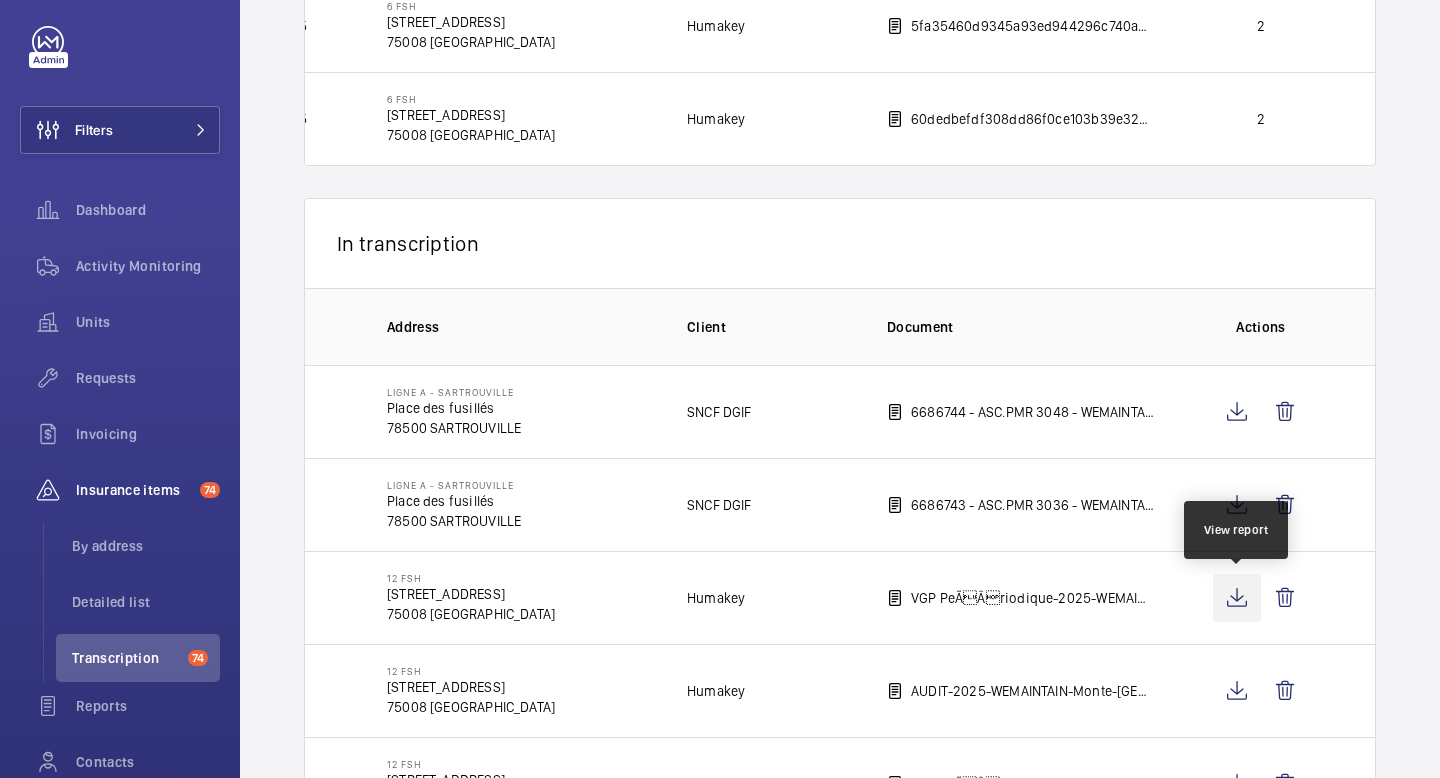 click 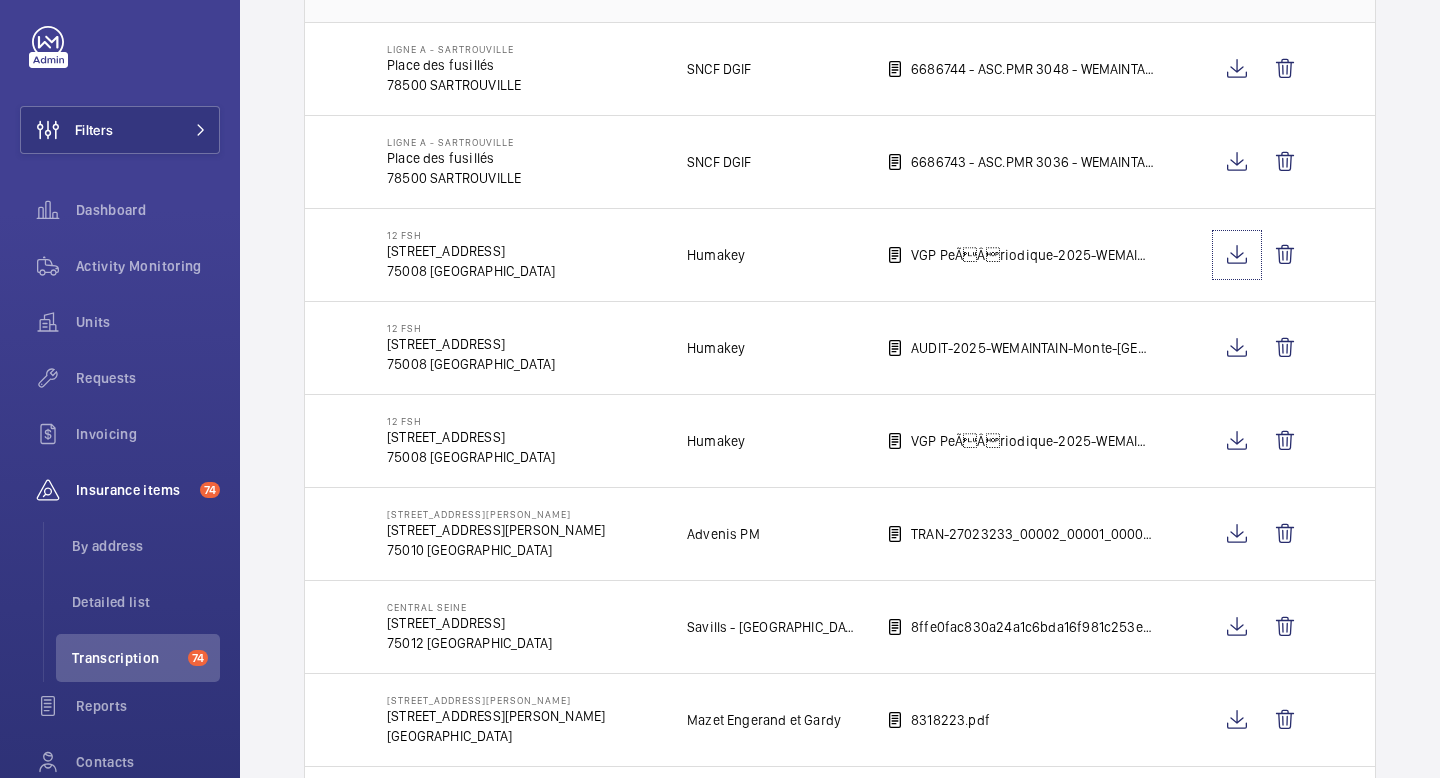 scroll, scrollTop: 7593, scrollLeft: 0, axis: vertical 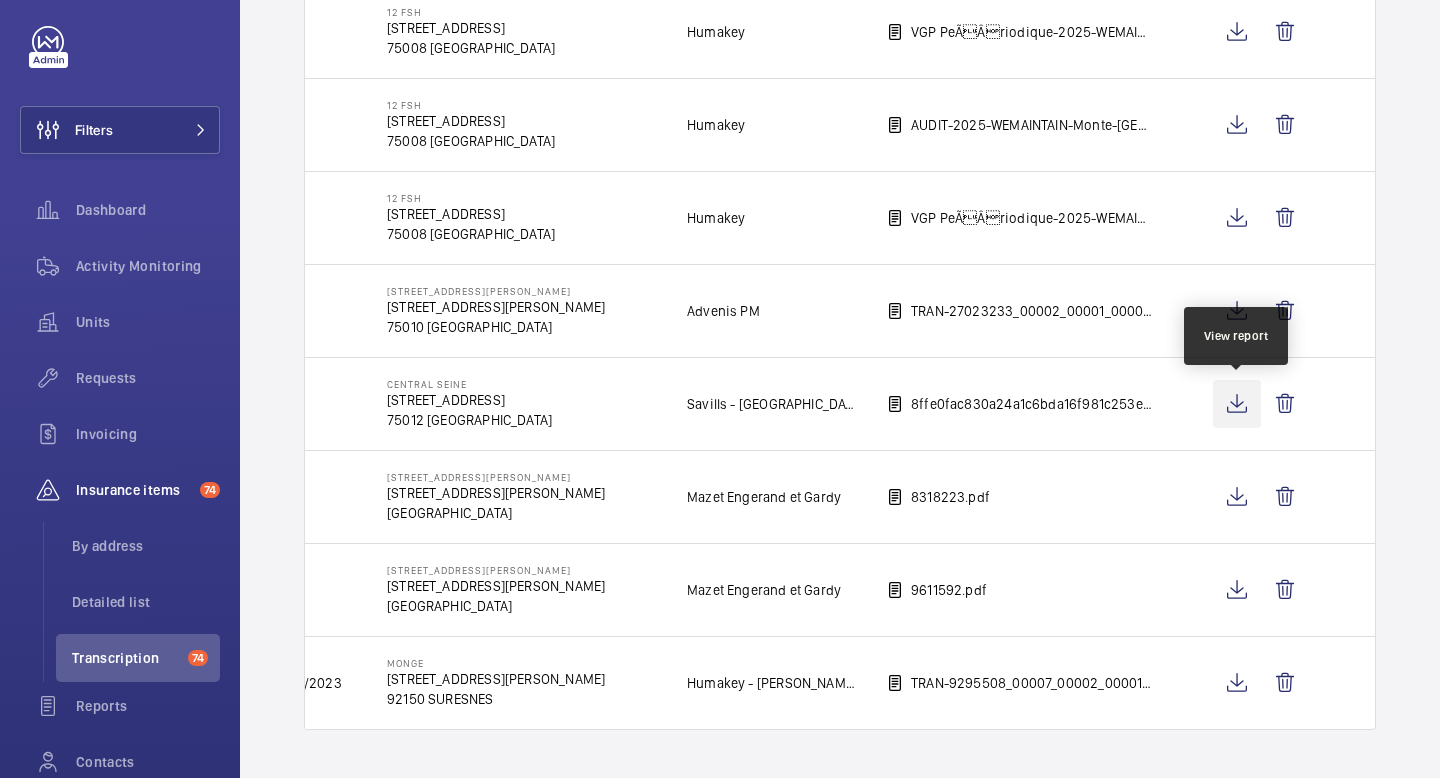 click 